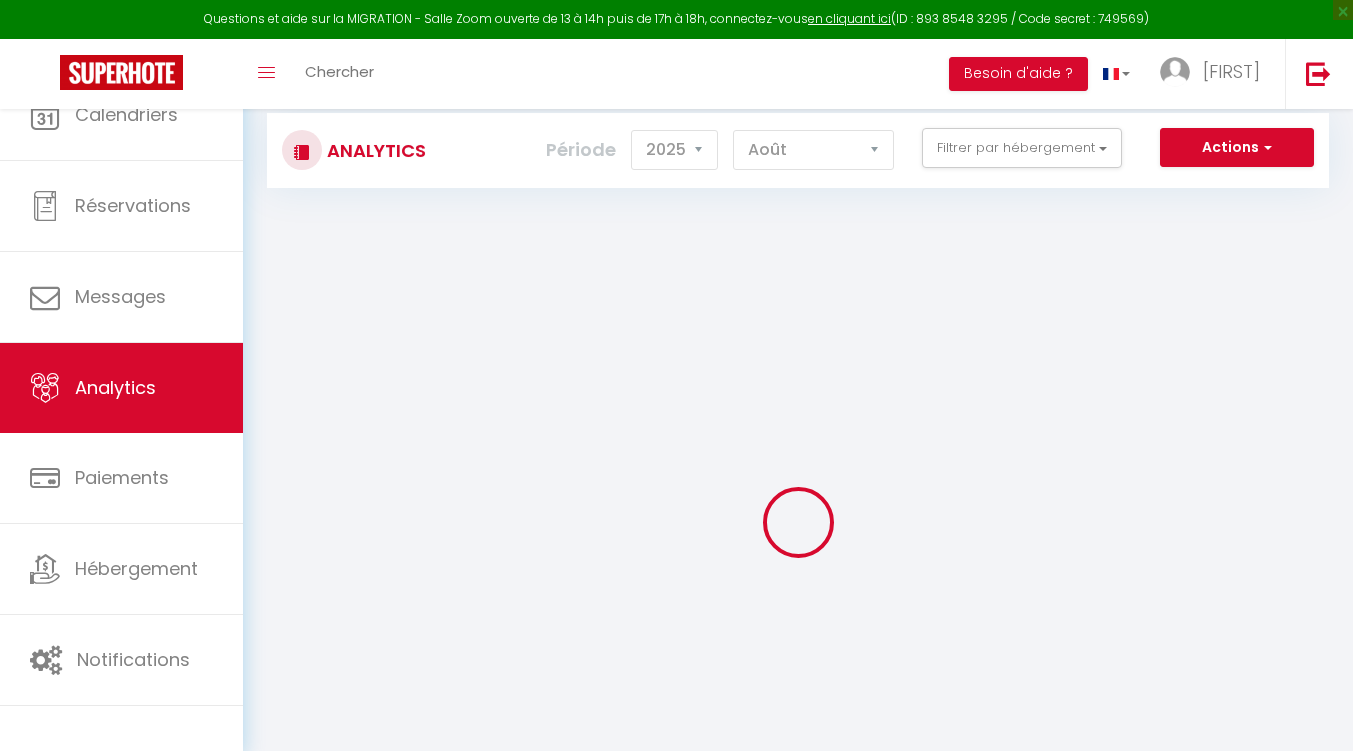 select on "2025" 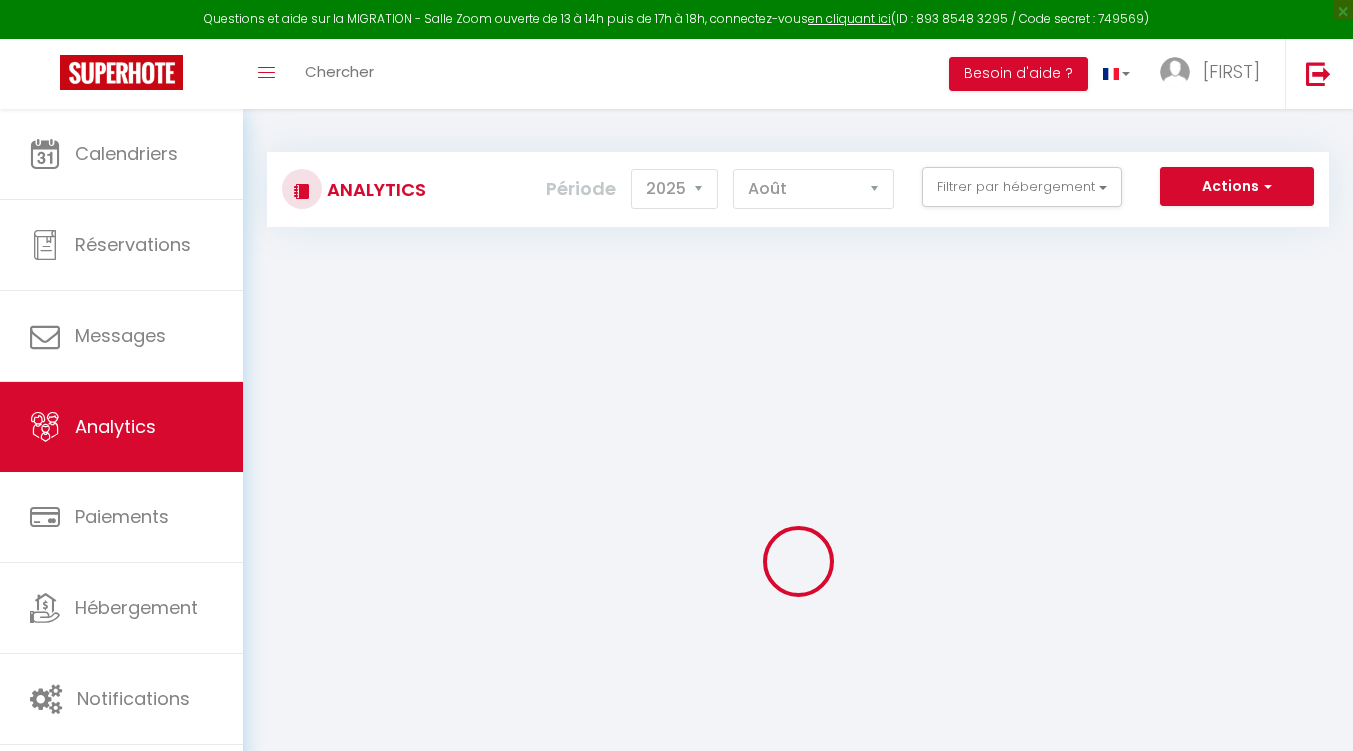 scroll, scrollTop: 0, scrollLeft: 0, axis: both 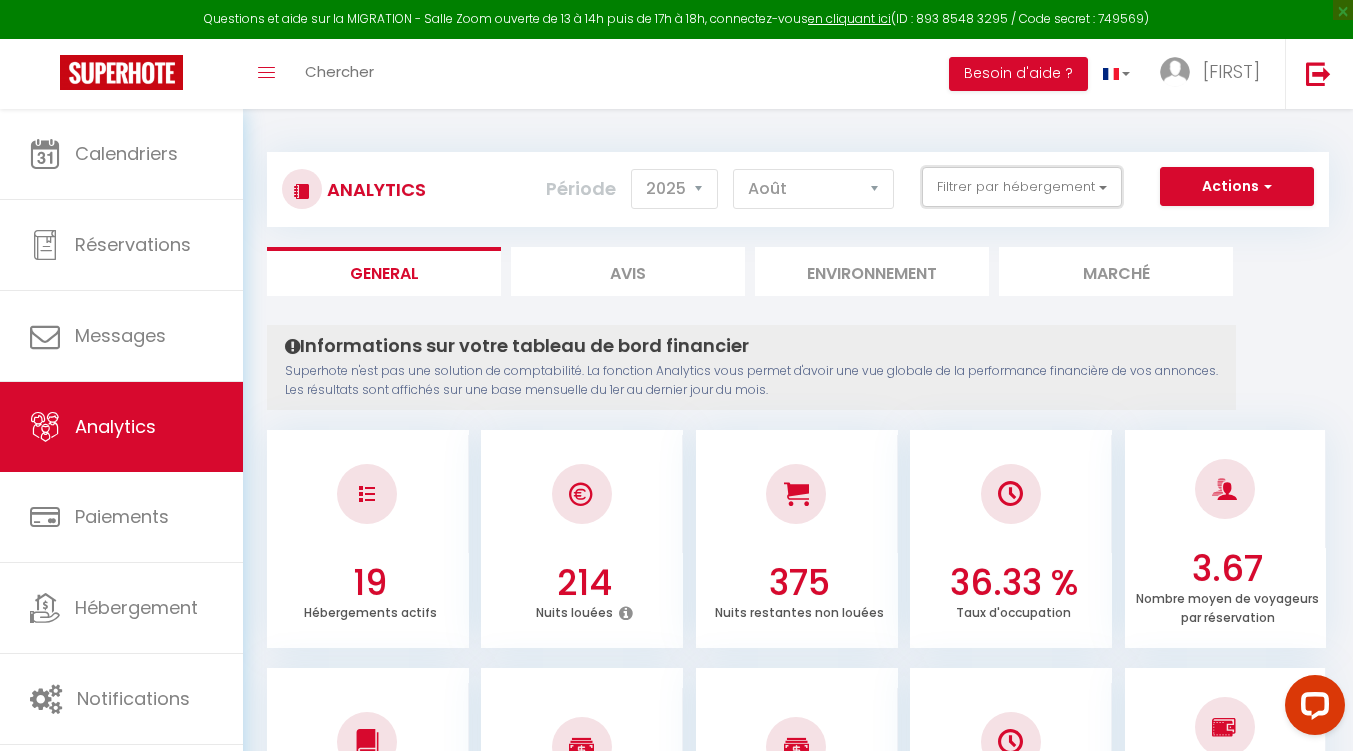 click on "Filtrer par hébergement" at bounding box center [1022, 187] 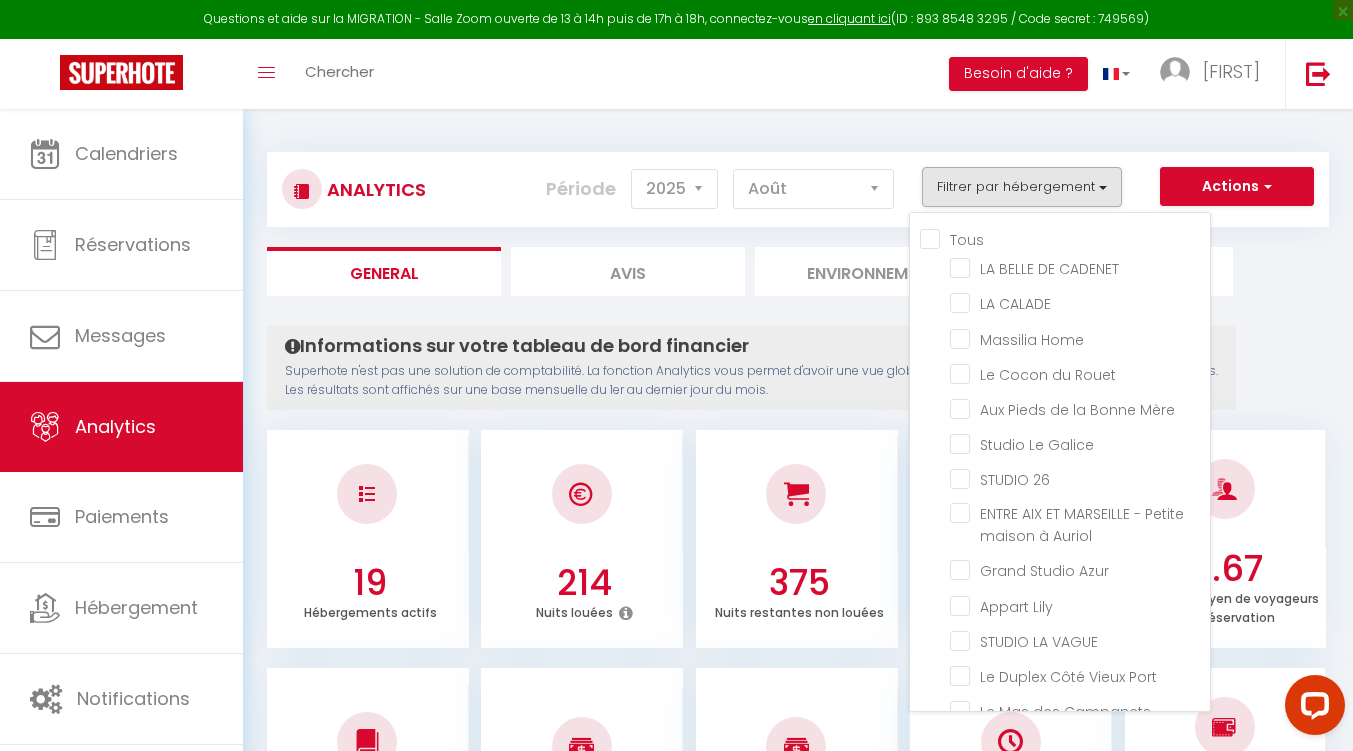 click at bounding box center [1080, 302] 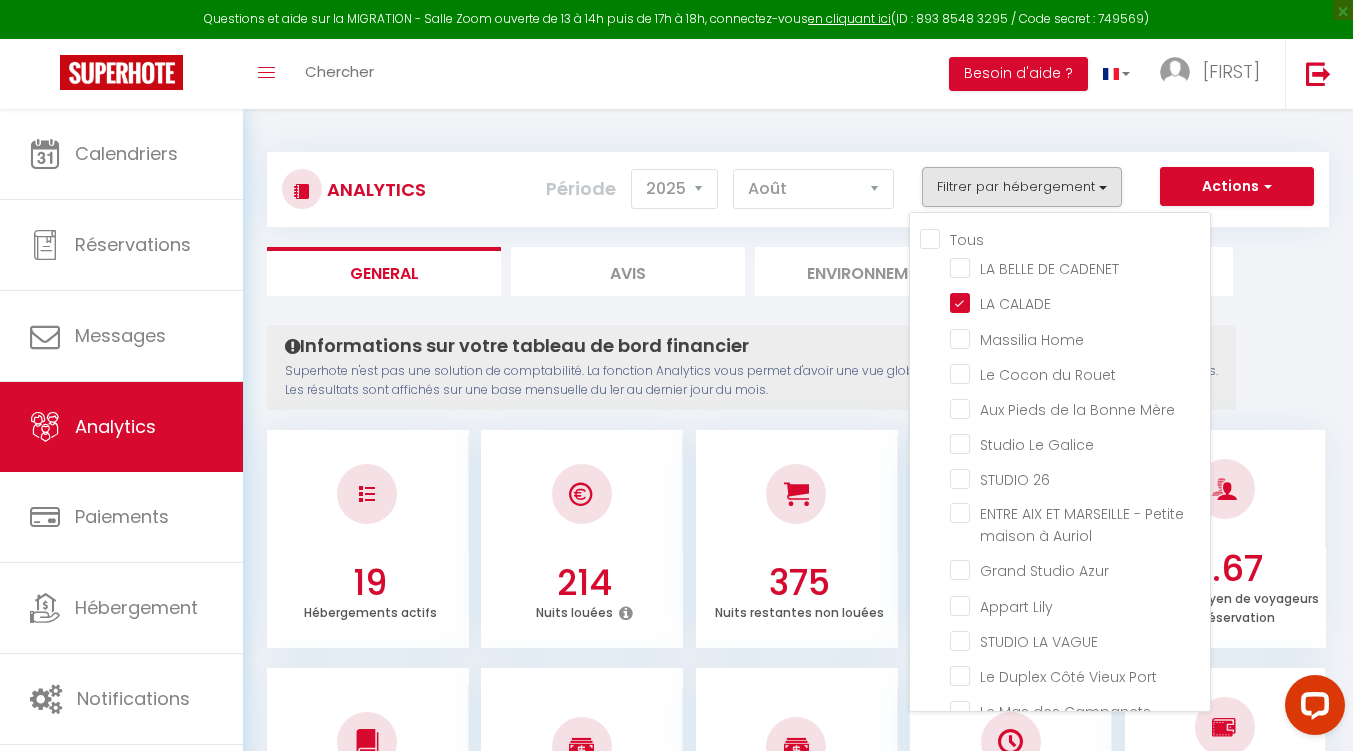 checkbox on "false" 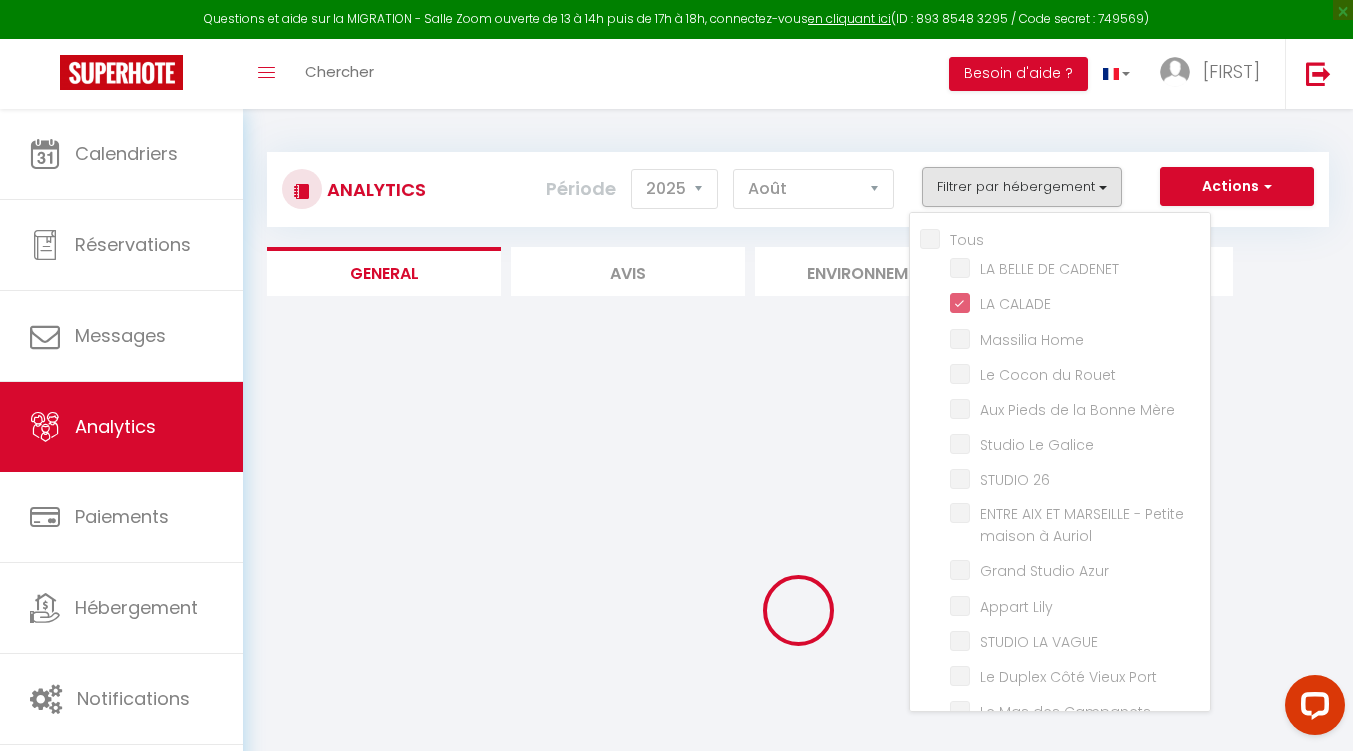 checkbox on "false" 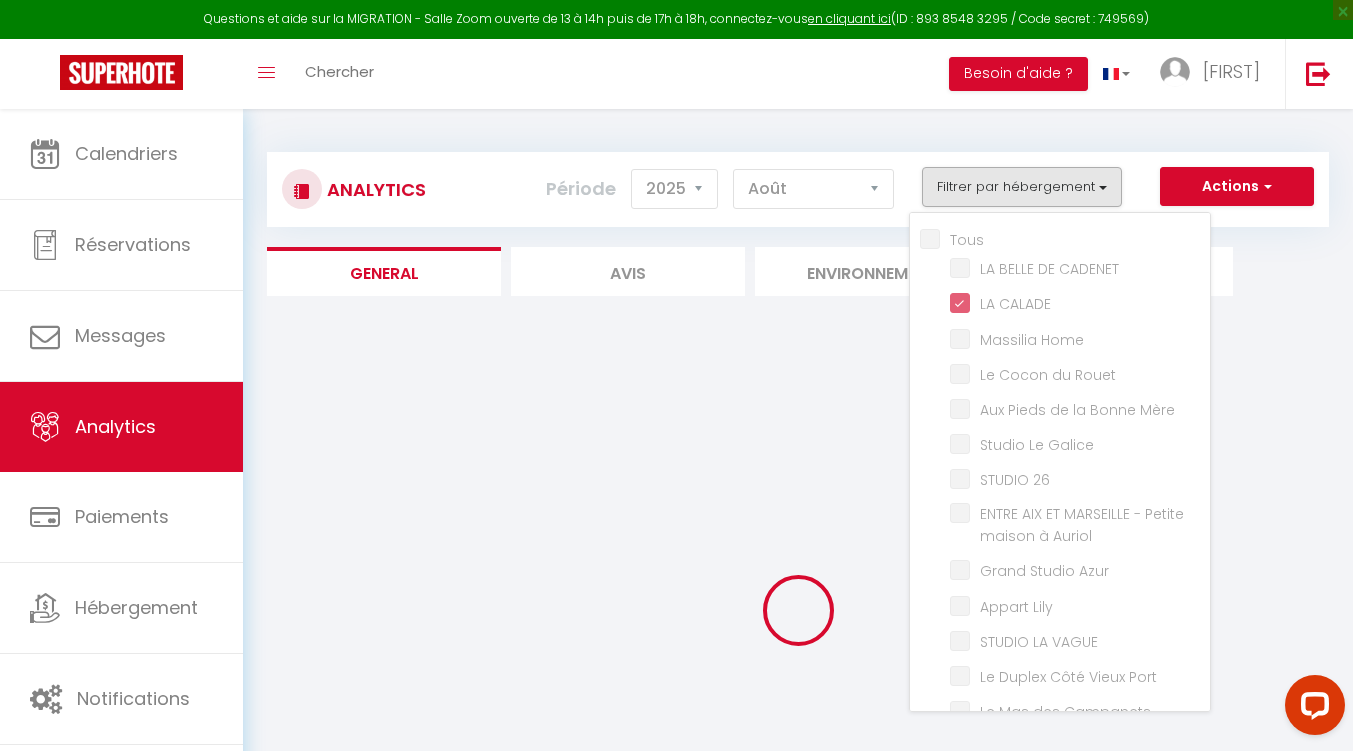 checkbox on "false" 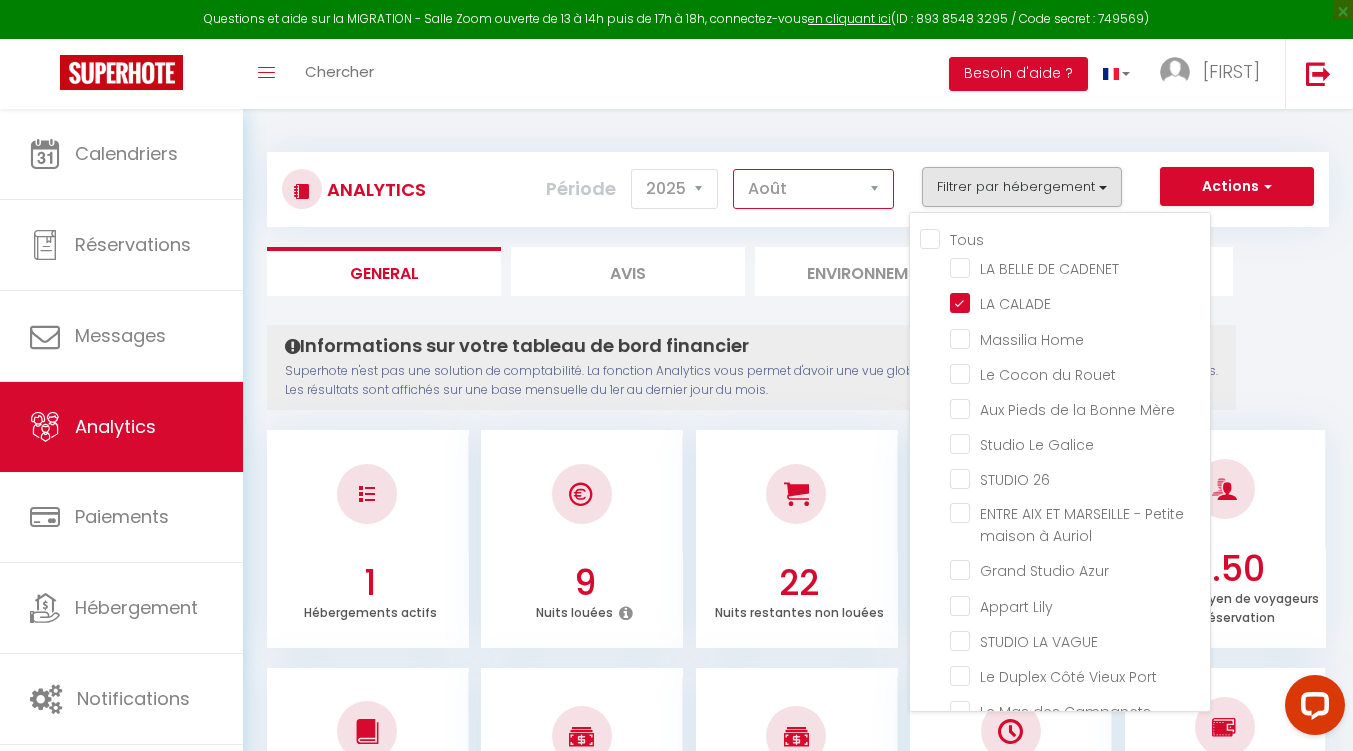 click on "Janvier   Février   Mars   Avril   Mai   Juin   Juillet   Août   Septembre   Octobre   Novembre   Décembre" at bounding box center [813, 189] 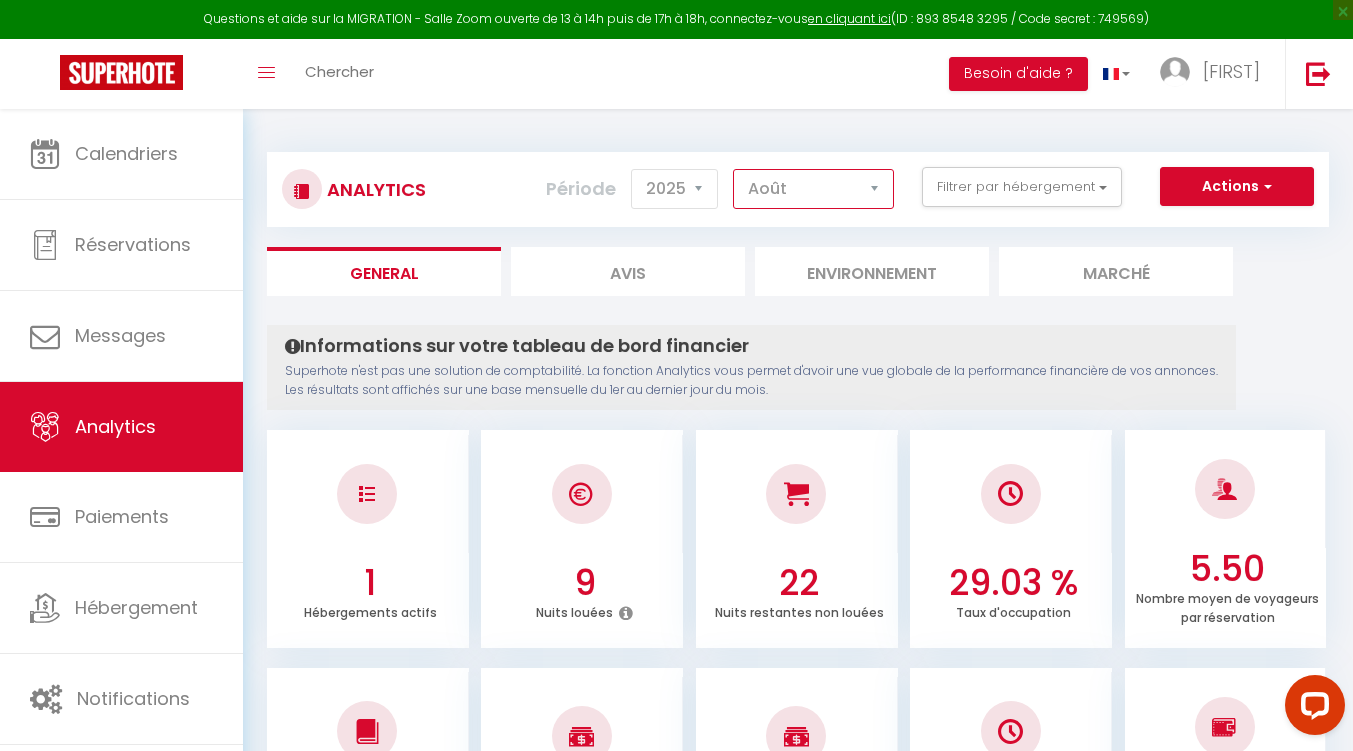 select on "7" 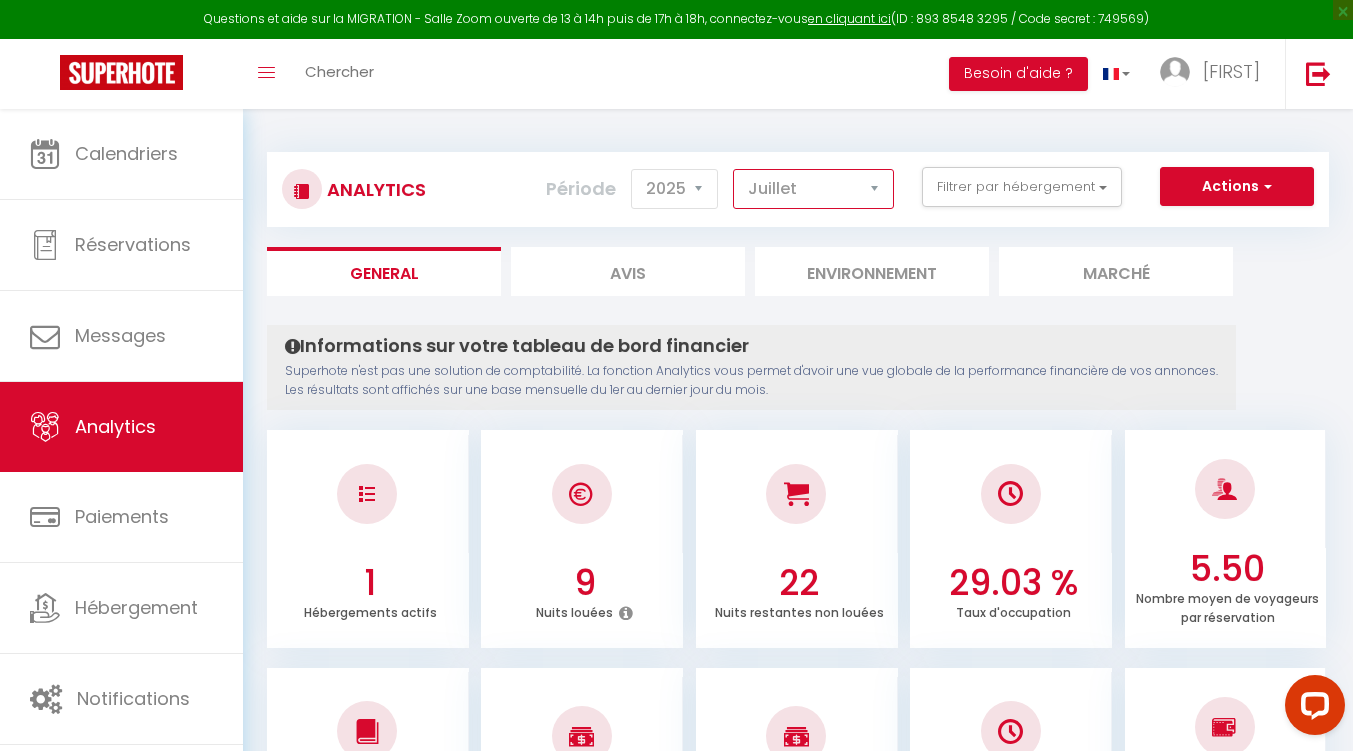 click on "Janvier   Février   Mars   Avril   Mai   Juin   Juillet   Août   Septembre   Octobre   Novembre   Décembre" at bounding box center [813, 189] 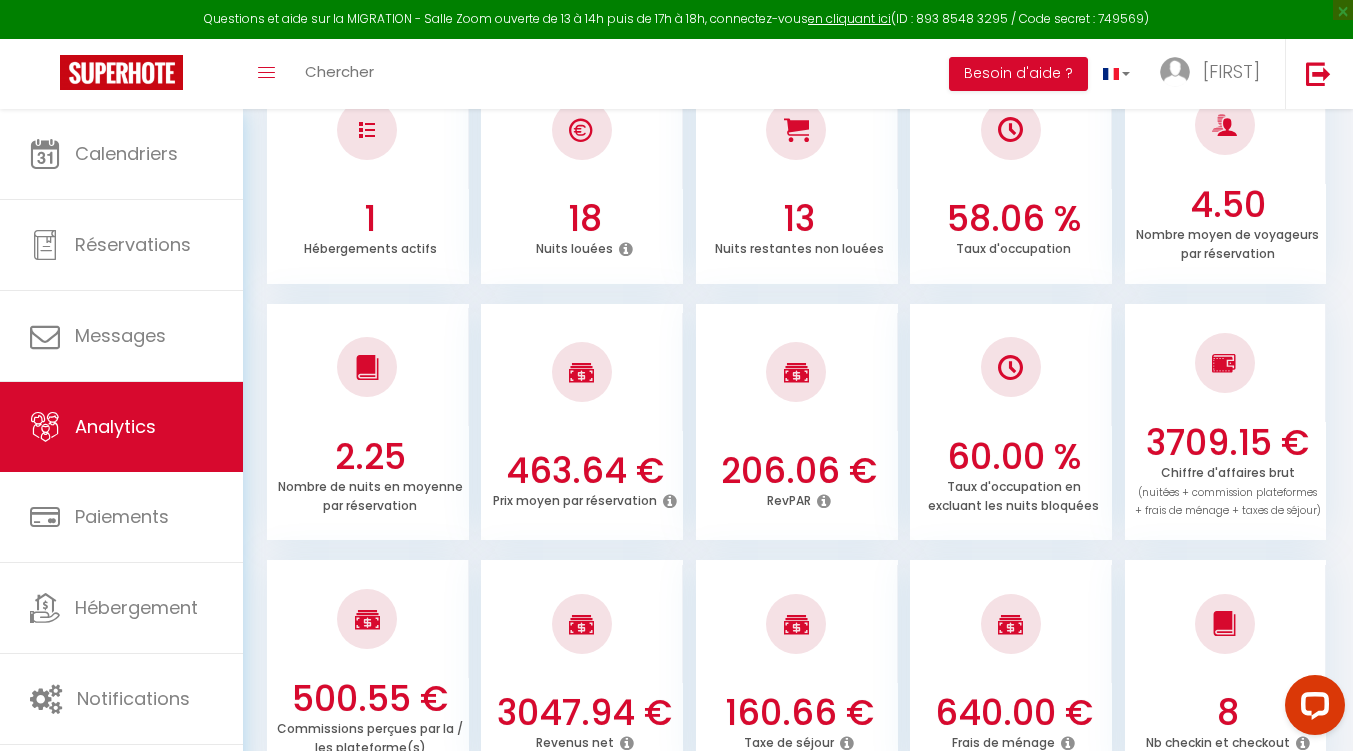 scroll, scrollTop: 100, scrollLeft: 0, axis: vertical 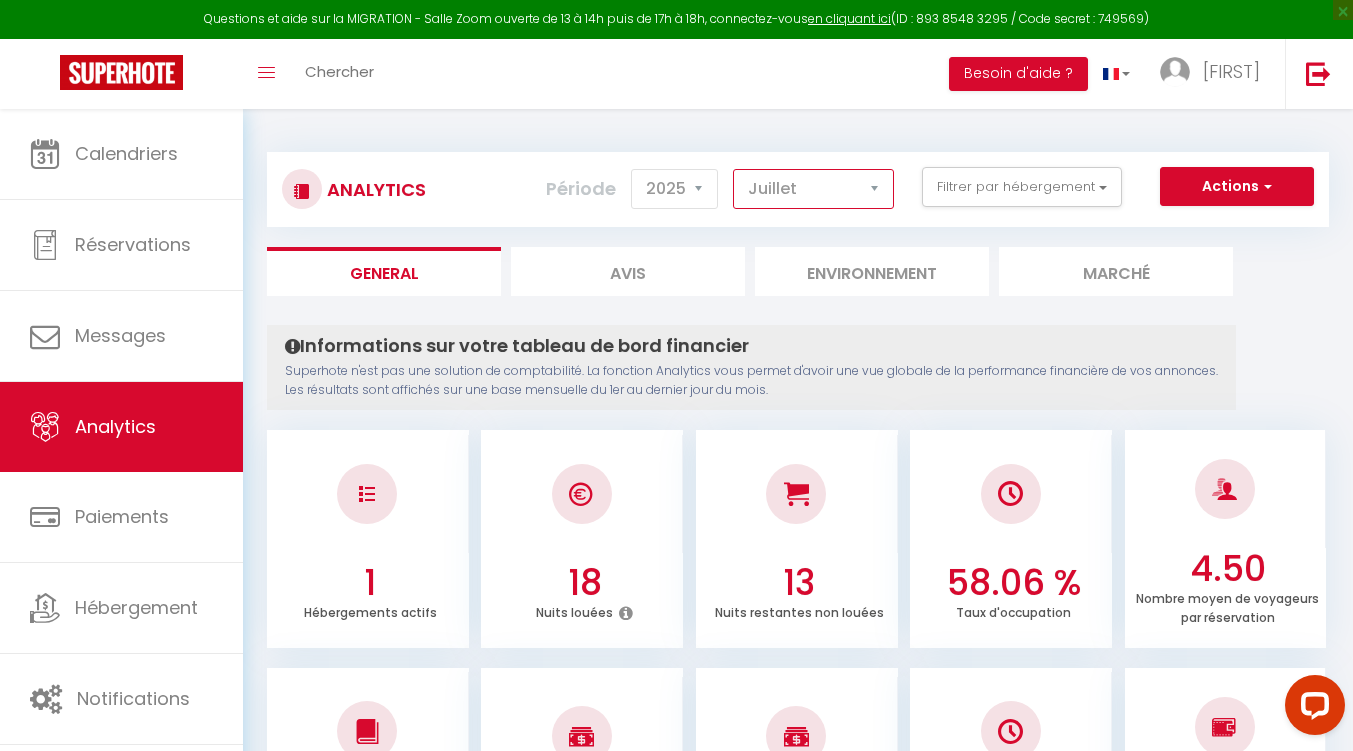 click on "Janvier   Février   Mars   Avril   Mai   Juin   Juillet   Août   Septembre   Octobre   Novembre   Décembre" at bounding box center [813, 189] 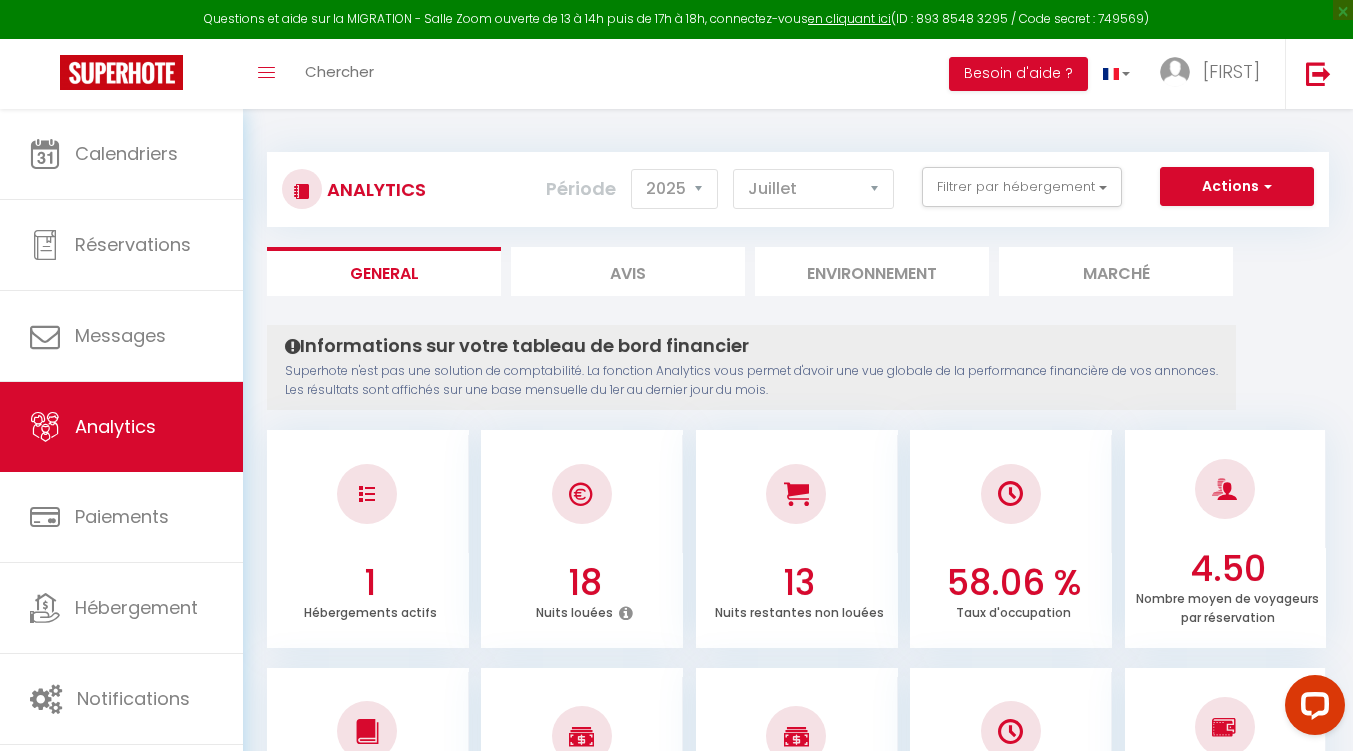 click on "Informations sur votre tableau de bord financier   Superhote n'est pas une solution de comptabilité. La fonction Analytics vous permet d'avoir une vue globale de la performance financière de vos annonces.
Les résultats sont affichés sur une base mensuelle du 1er au dernier jour du mois." at bounding box center (751, 367) 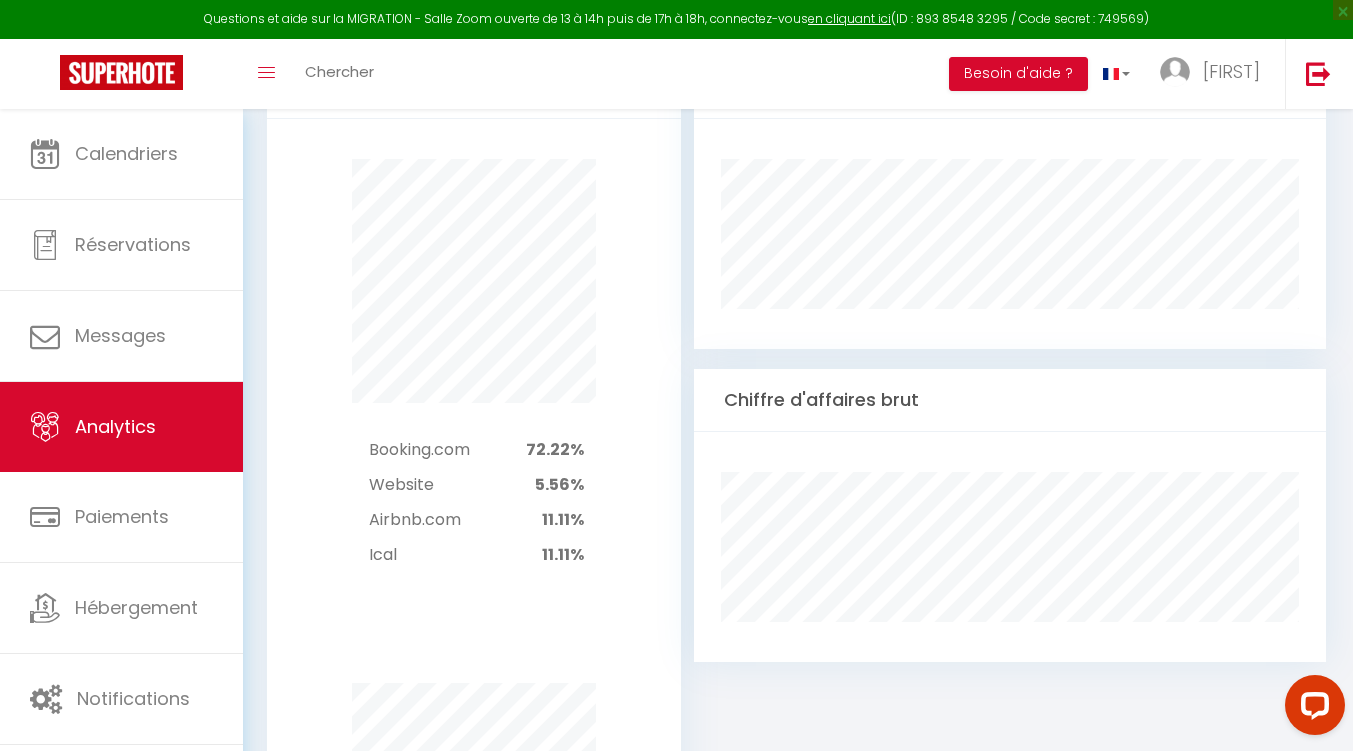 scroll, scrollTop: 1100, scrollLeft: 0, axis: vertical 